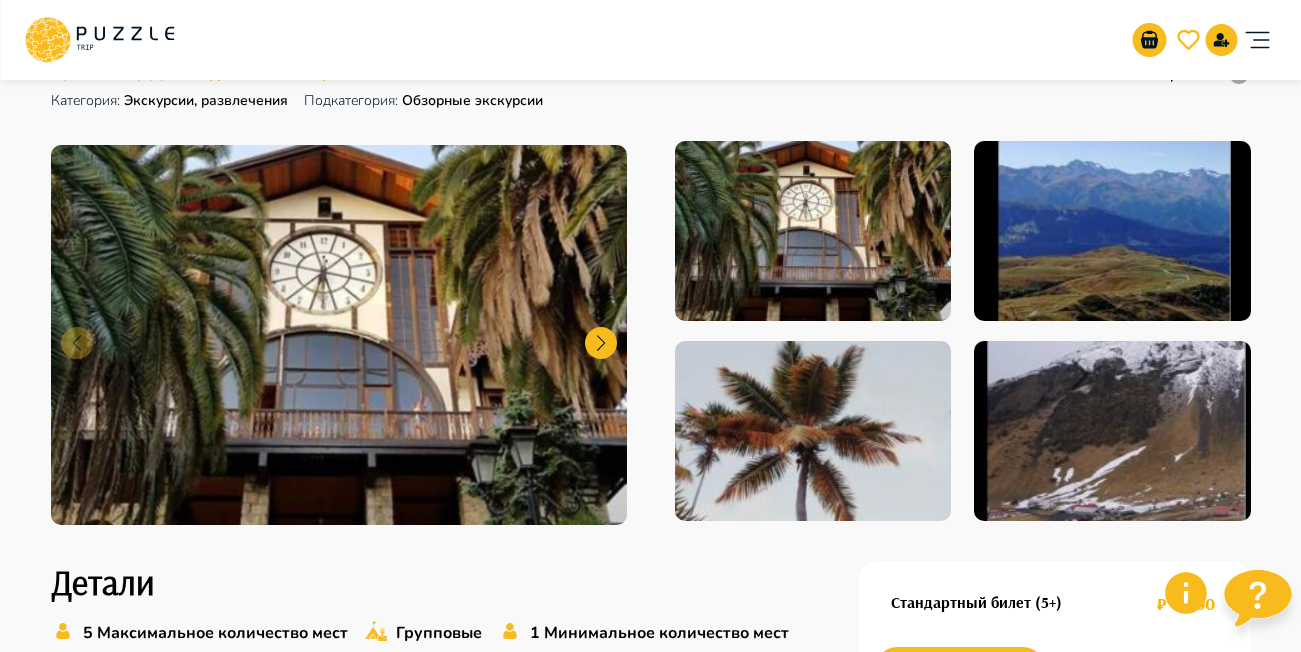 scroll, scrollTop: 0, scrollLeft: 0, axis: both 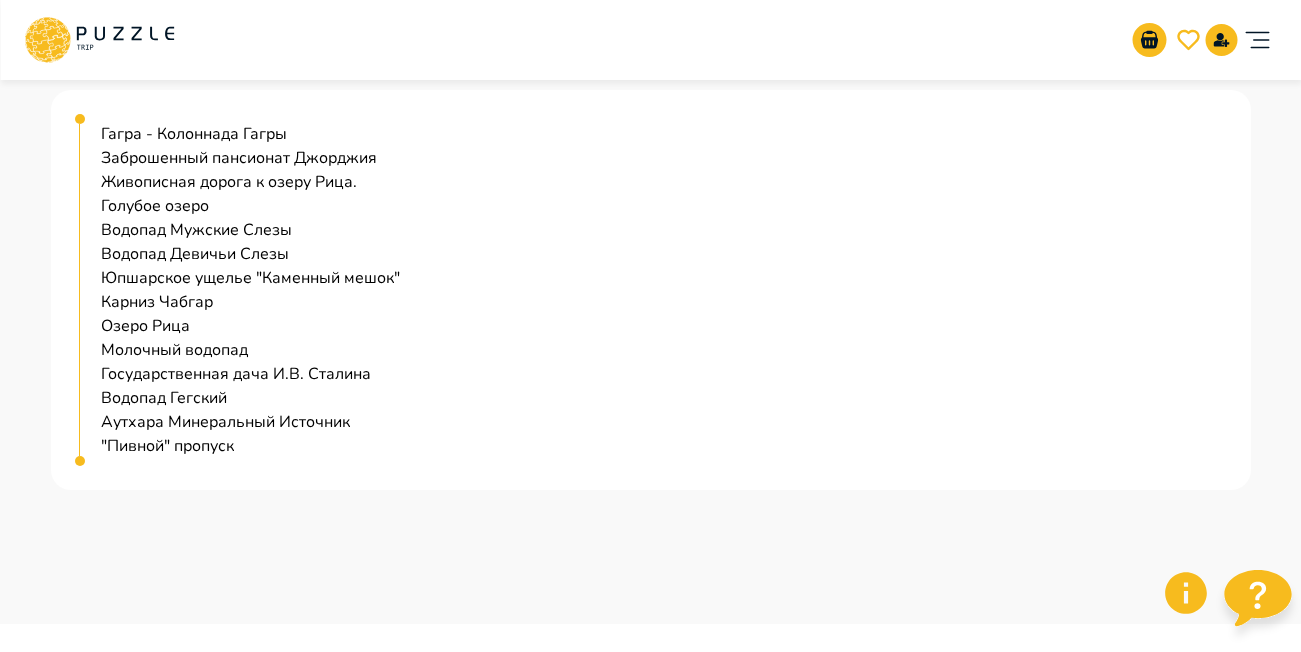 drag, startPoint x: 0, startPoint y: 0, endPoint x: 596, endPoint y: 455, distance: 749.82733 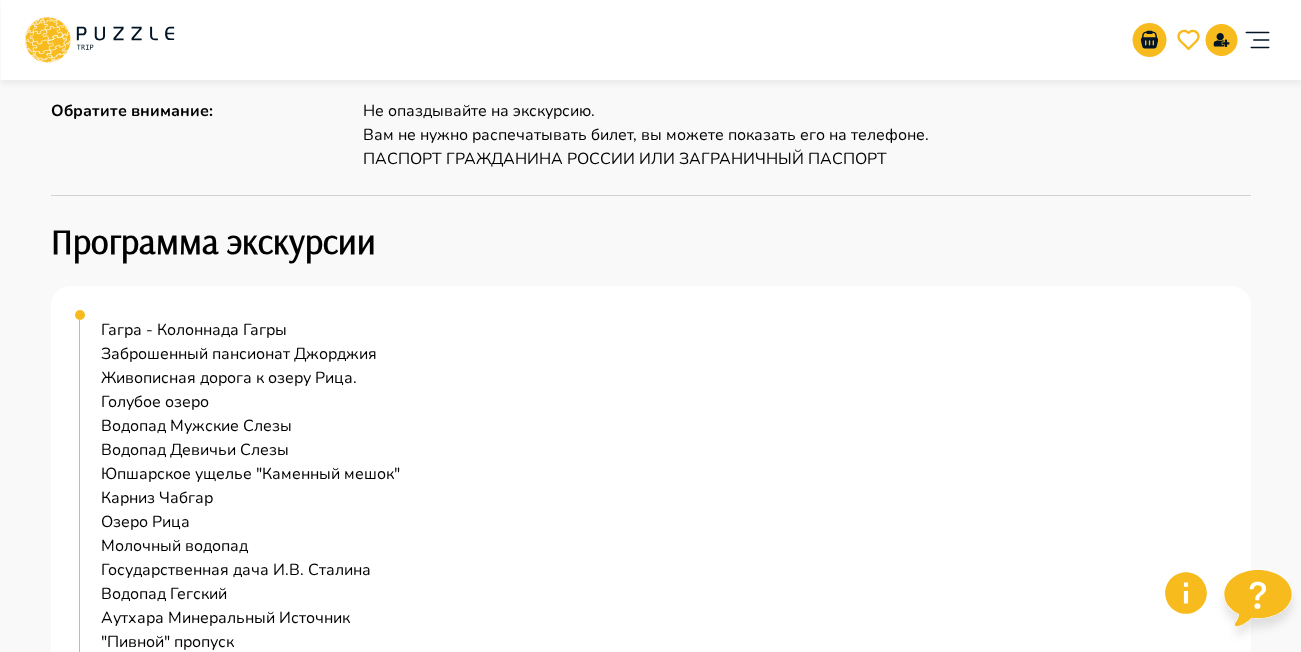 scroll, scrollTop: 1900, scrollLeft: 0, axis: vertical 